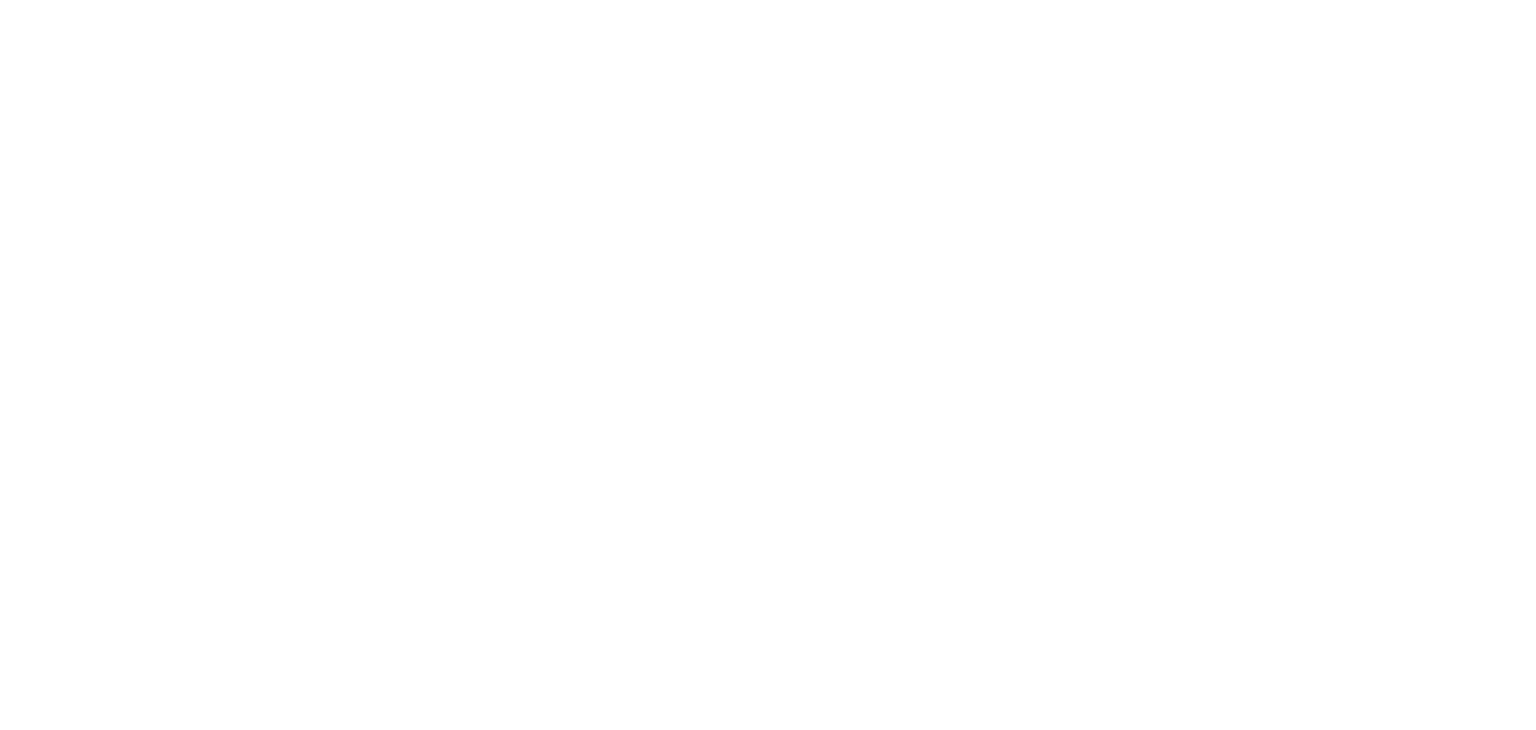 scroll, scrollTop: 0, scrollLeft: 0, axis: both 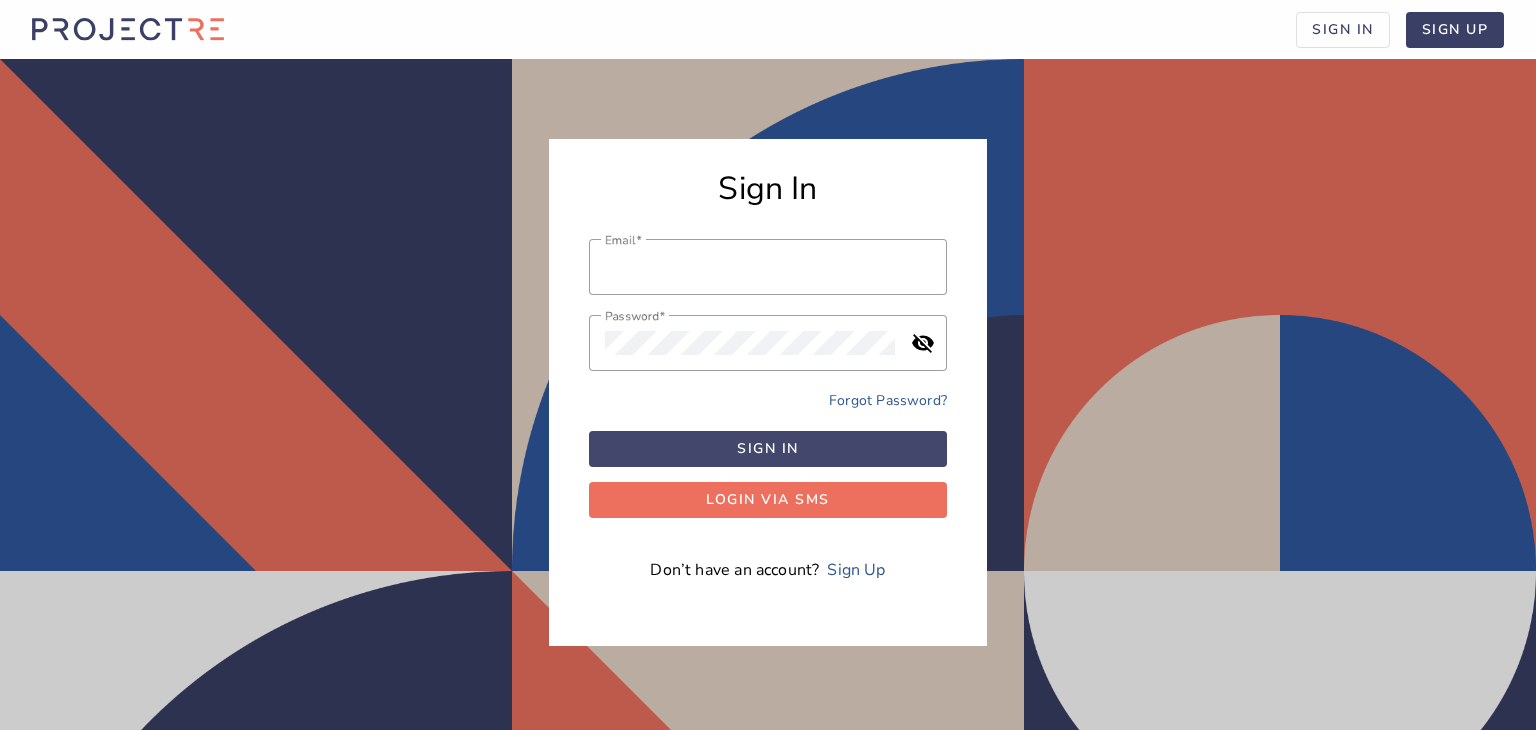 type on "[EMAIL]" 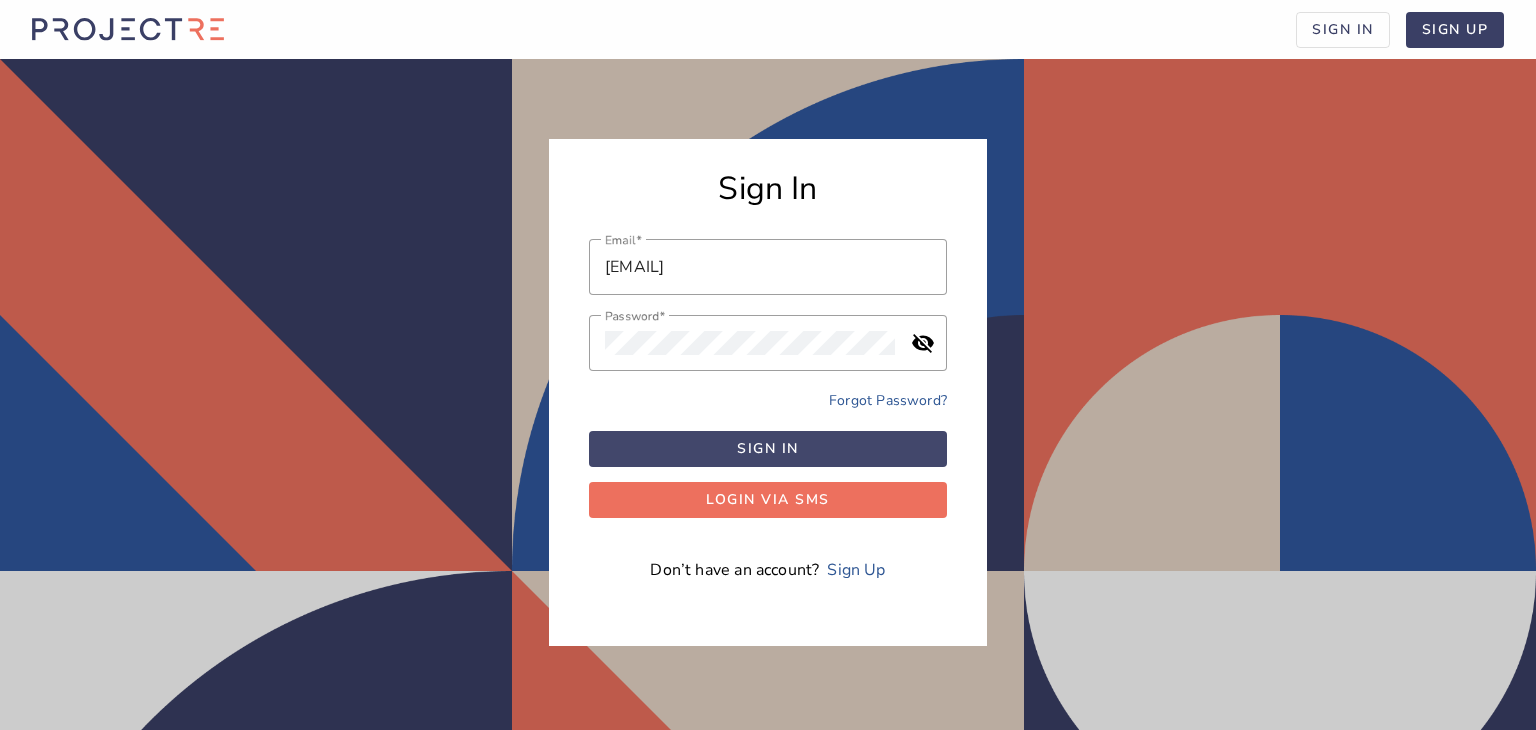 click at bounding box center (768, 449) 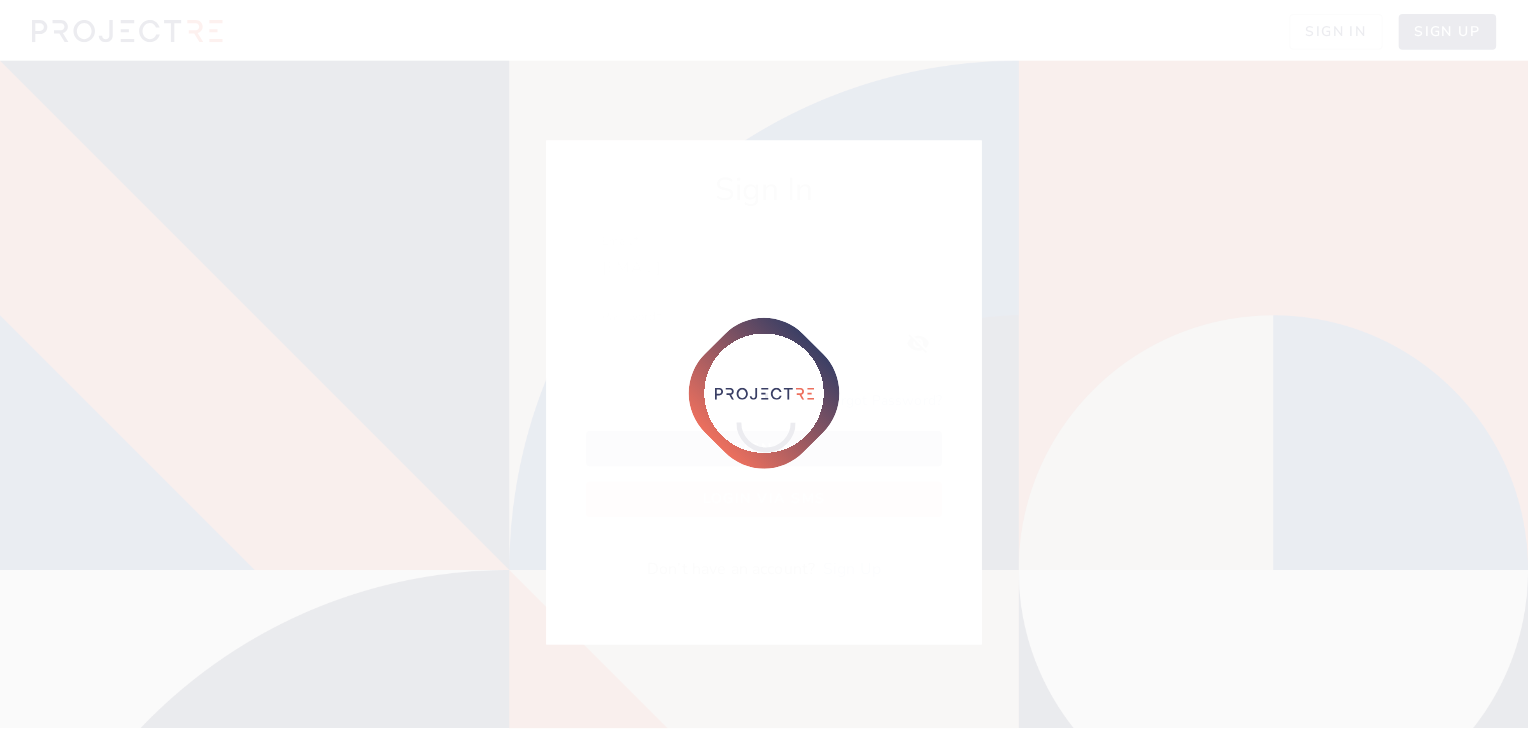 scroll, scrollTop: 0, scrollLeft: 0, axis: both 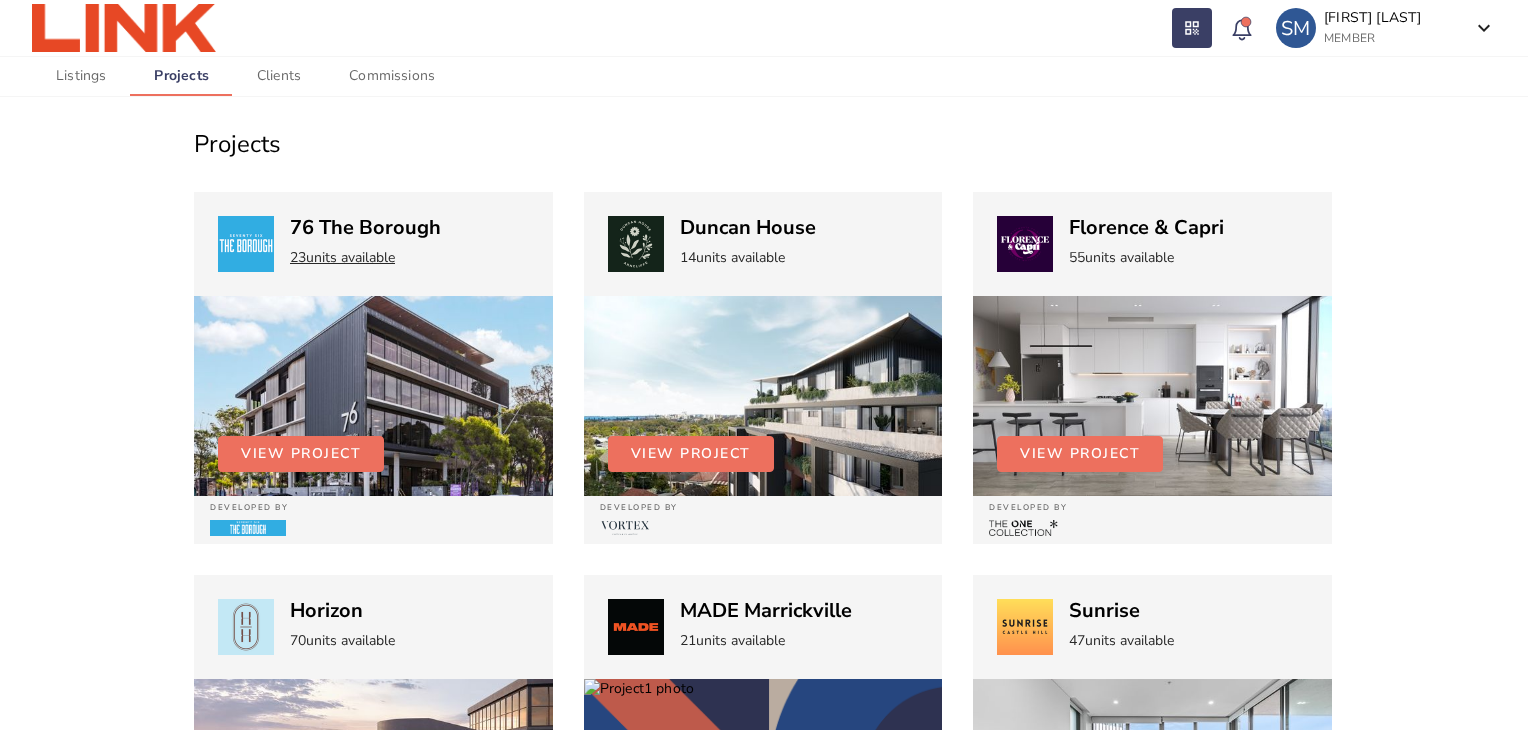 click on "units available" at bounding box center [350, 257] 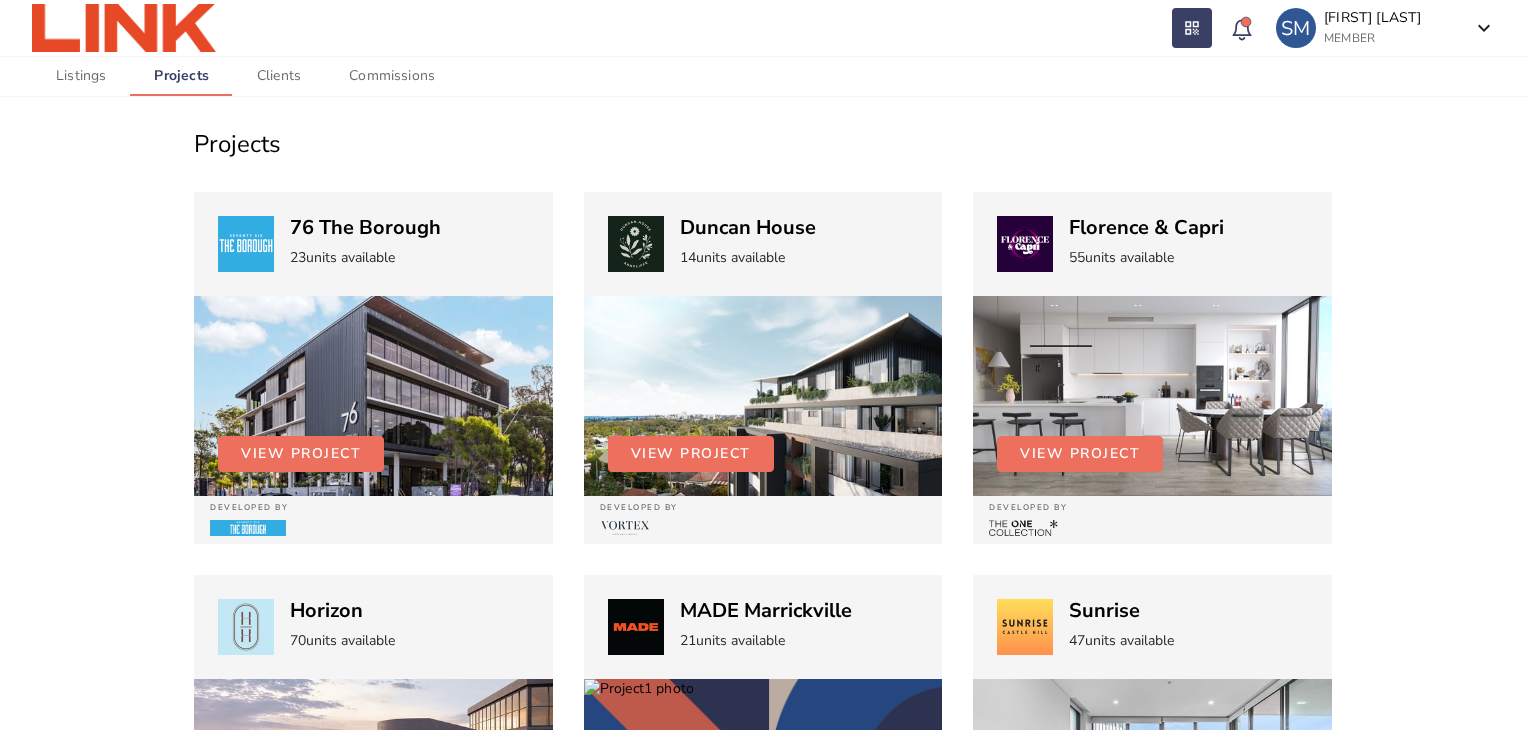 click at bounding box center (373, 396) 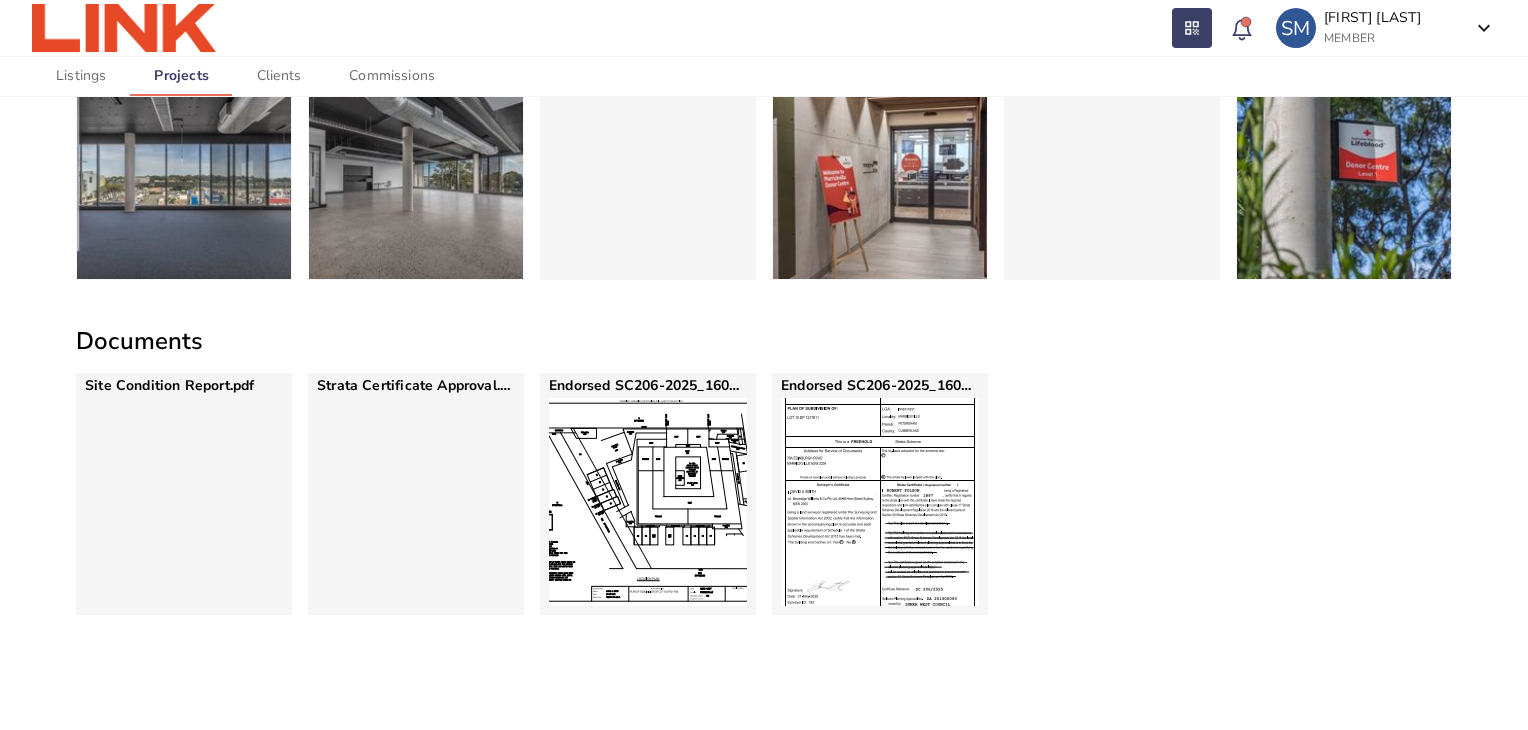 scroll, scrollTop: 1183, scrollLeft: 0, axis: vertical 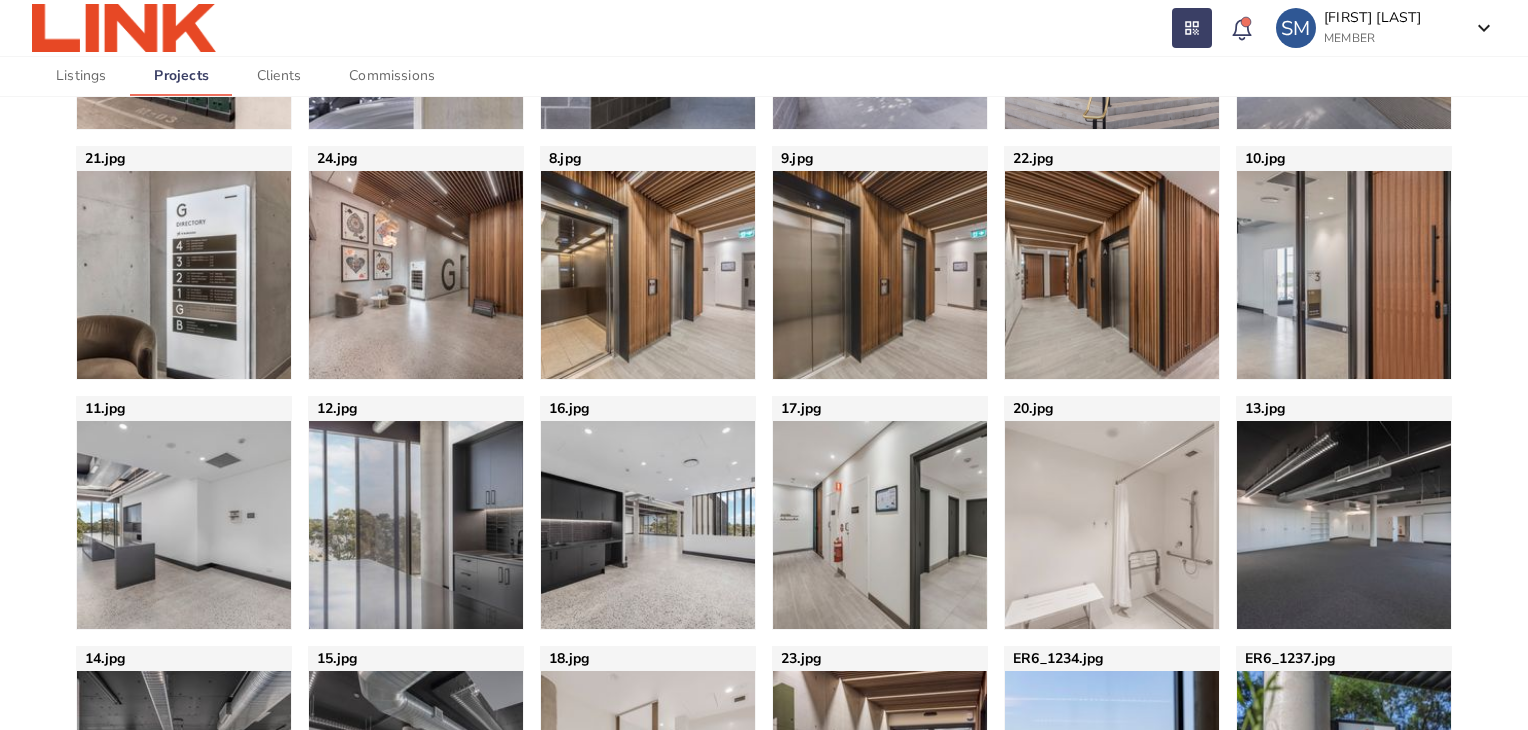 click on "Listings" at bounding box center [81, 76] 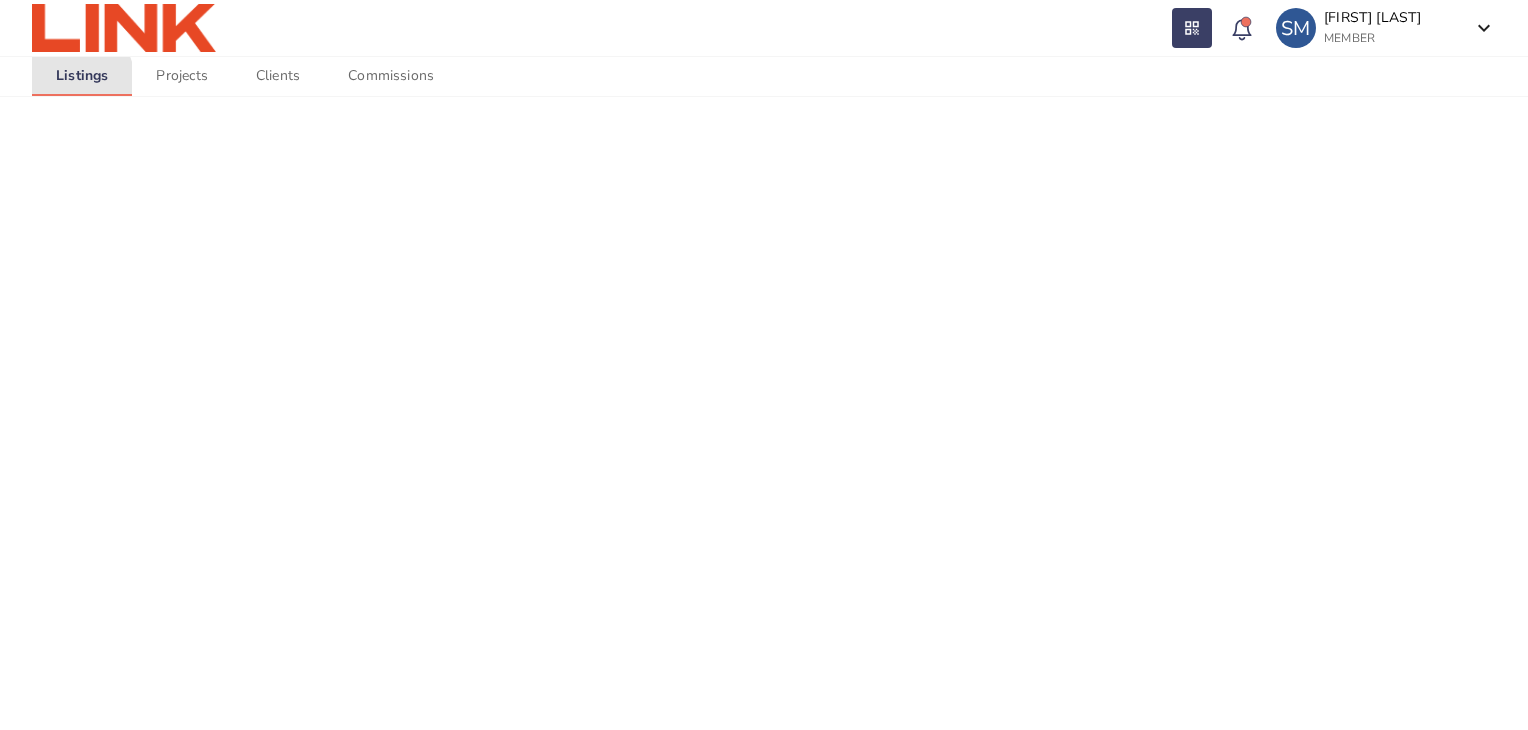 scroll, scrollTop: 0, scrollLeft: 0, axis: both 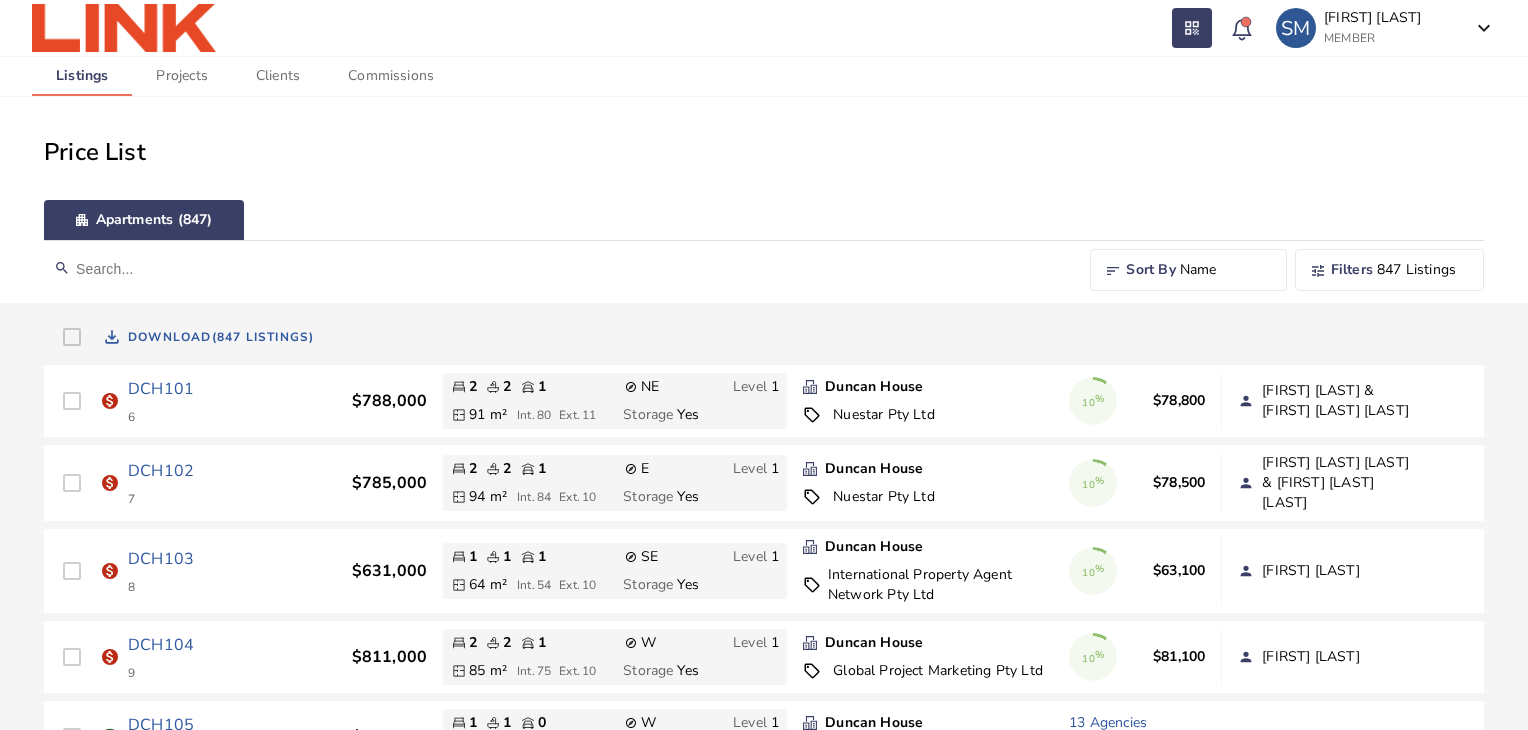 click at bounding box center (559, 269) 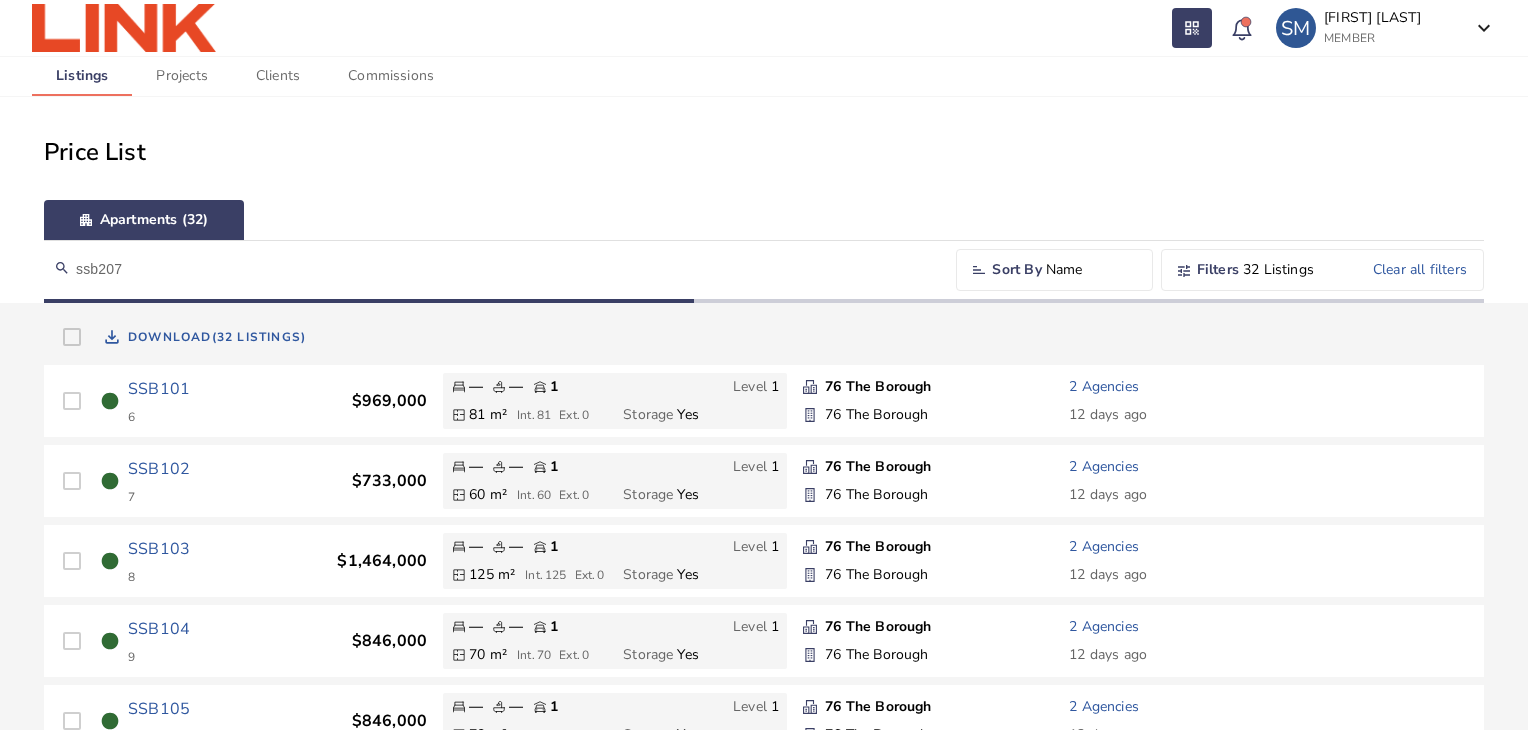 type on "ssb207" 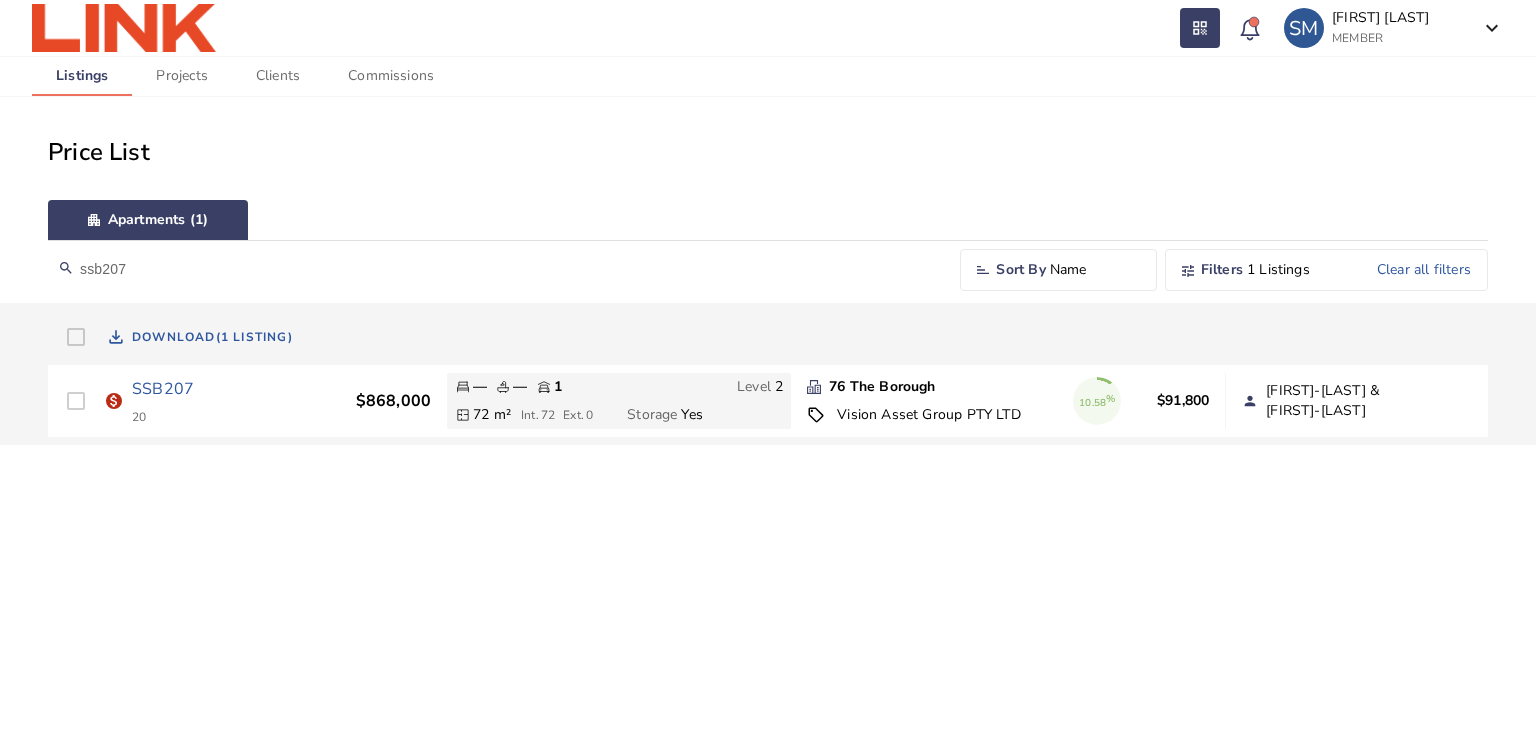 click on "attach_money  SSB207 20  $868,000   —   —   1   Level   2   72 m²   Int.   72   Ext.   0   Storage   Yes     76 The Borough sell  [BRAND] [BRAND] [BRAND]   10.58 %  $91,800  person  [FIRST]-[LAST] & [FIRST]-[LAST]   —   —   1   Level   2   72 m²   Int.   72   Ext.   0   Storage   Yes     76 The Borough  2 Agencies   10.58 %  $91,800  person  [FIRST]-[LAST] & [FIRST]-[LAST]" at bounding box center (768, 401) 